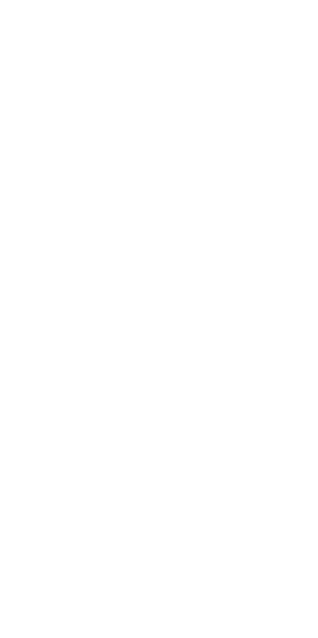 scroll, scrollTop: 0, scrollLeft: 0, axis: both 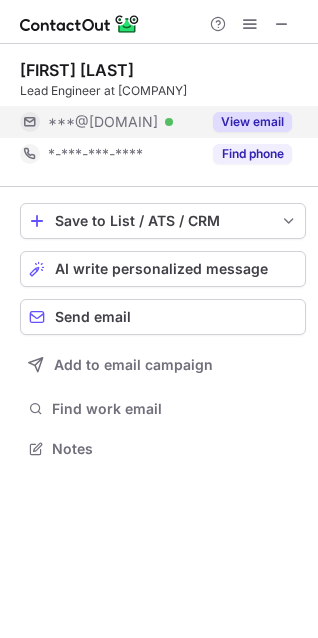 click on "View email" at bounding box center [252, 122] 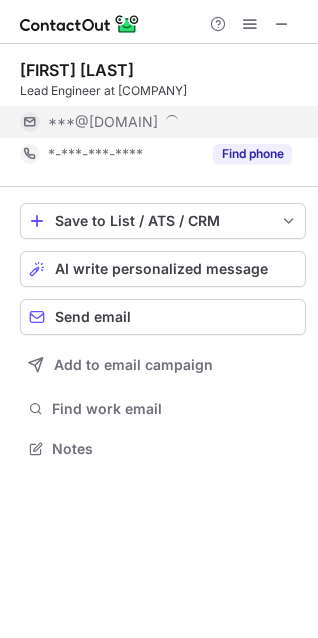 scroll, scrollTop: 10, scrollLeft: 10, axis: both 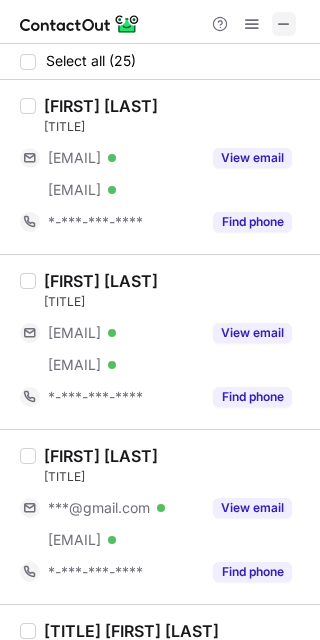 click at bounding box center [284, 24] 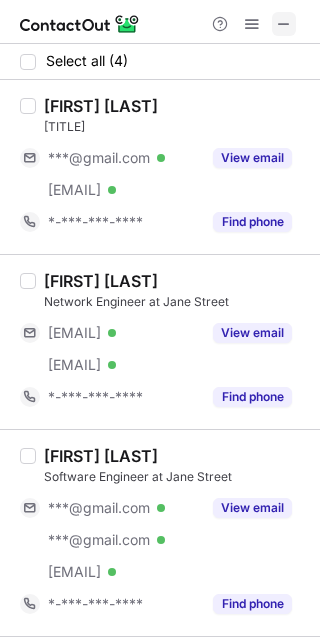click at bounding box center (284, 24) 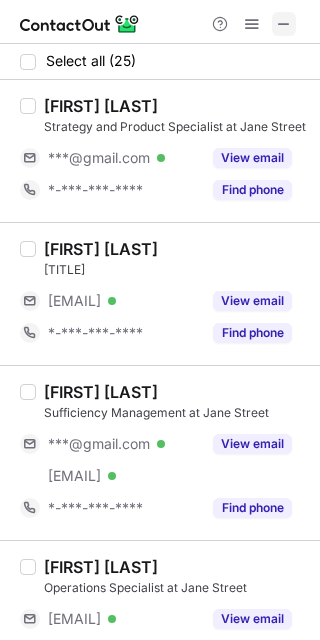 click at bounding box center (284, 24) 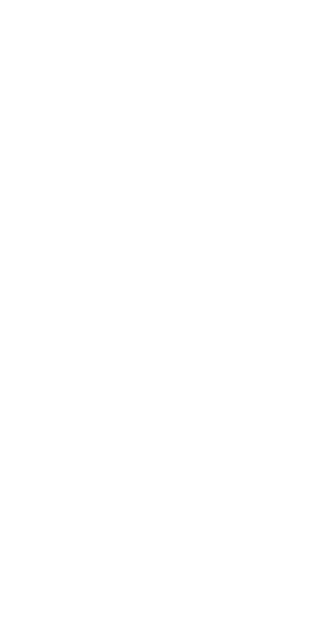 scroll, scrollTop: 0, scrollLeft: 0, axis: both 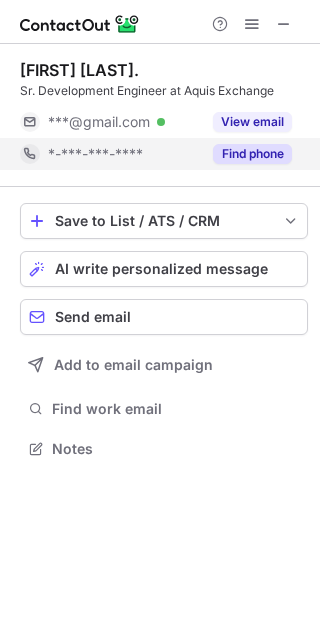 click on "*-***-***-****" at bounding box center [95, 154] 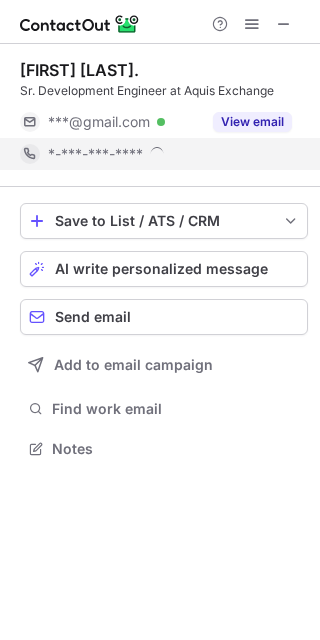 click on "*-***-***-****" at bounding box center [156, 154] 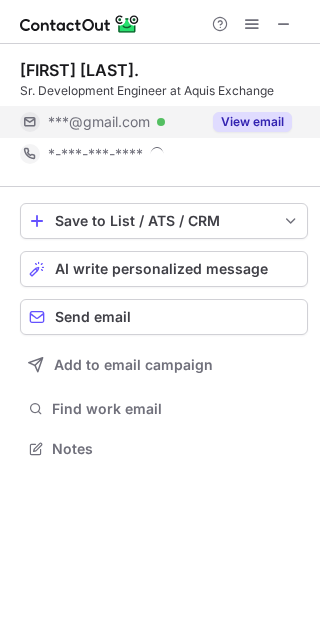 click on "***@gmail.com" at bounding box center (99, 122) 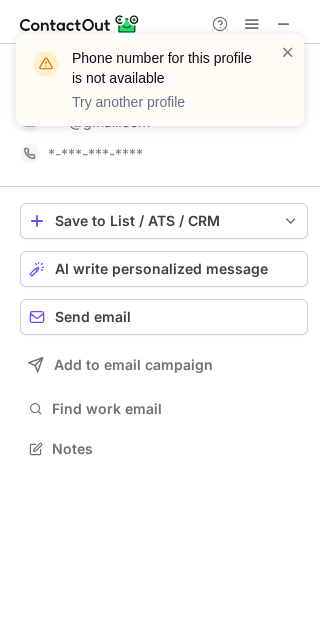 scroll, scrollTop: 10, scrollLeft: 10, axis: both 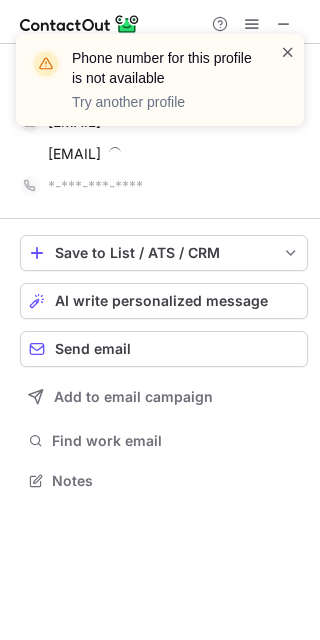 click at bounding box center (288, 52) 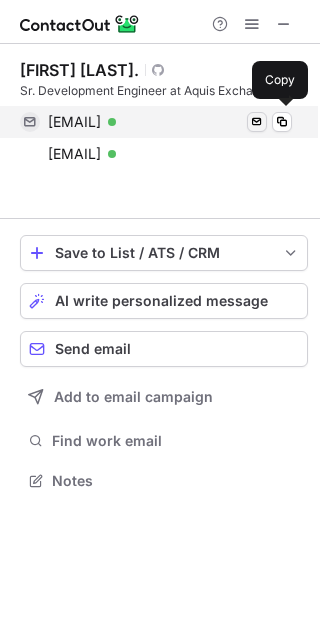 scroll, scrollTop: 435, scrollLeft: 320, axis: both 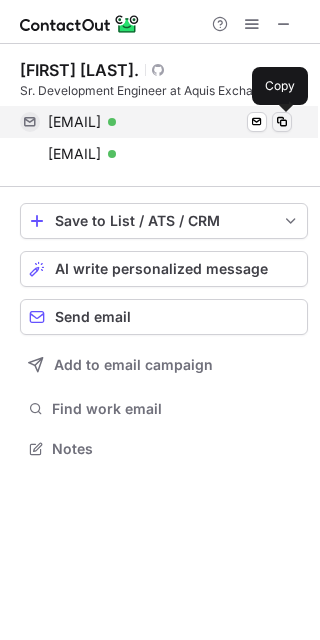 click at bounding box center [282, 122] 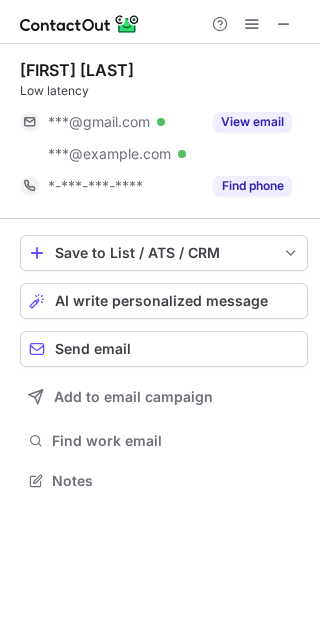 scroll, scrollTop: 0, scrollLeft: 0, axis: both 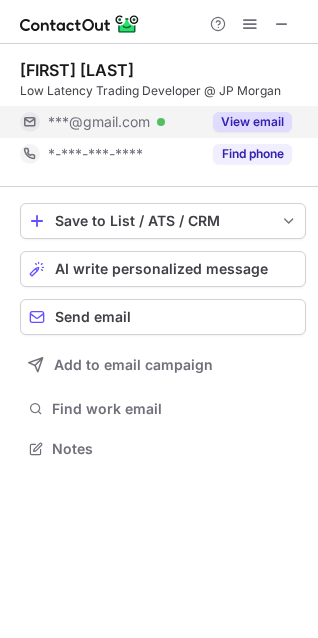 click on "***@gmail.com Verified" at bounding box center [124, 122] 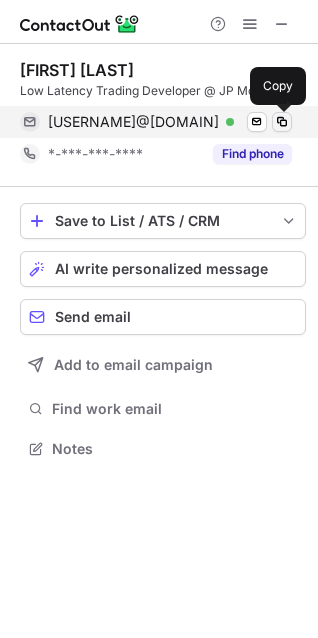 click at bounding box center (282, 122) 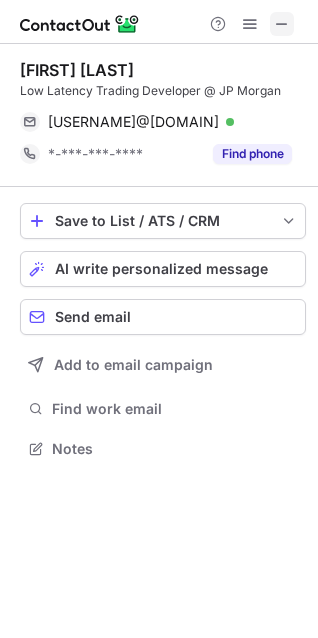 click at bounding box center [282, 24] 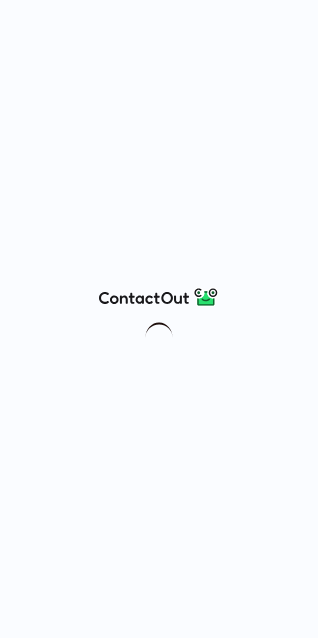 scroll, scrollTop: 0, scrollLeft: 0, axis: both 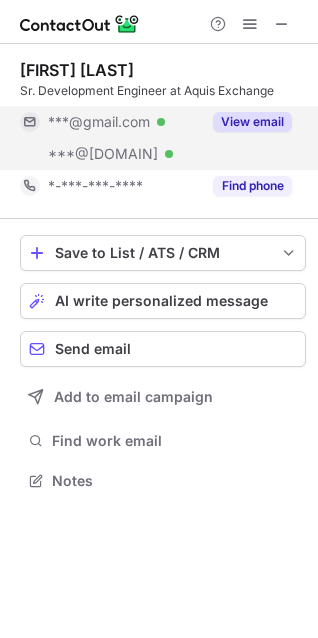 click on "***@gmail.com" at bounding box center [99, 122] 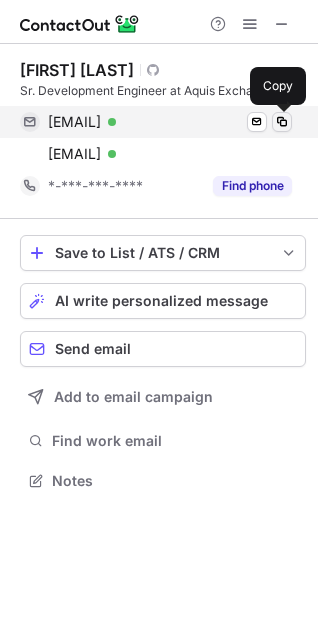 click at bounding box center [282, 122] 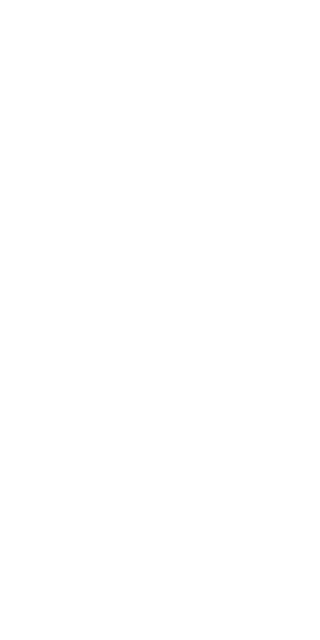 scroll, scrollTop: 0, scrollLeft: 0, axis: both 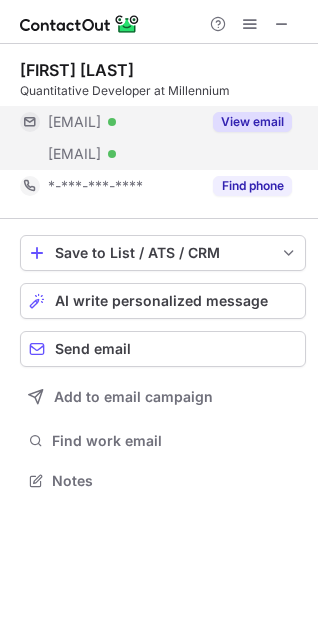 click on "***@yandex.ru" at bounding box center [74, 122] 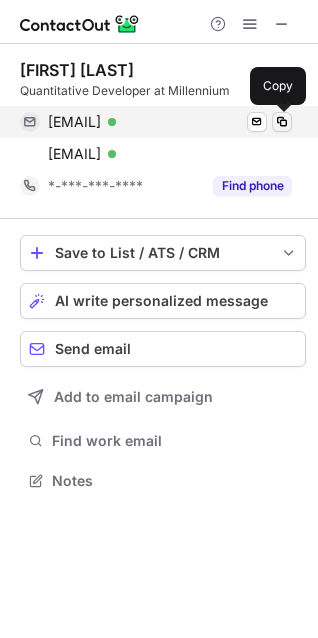 click at bounding box center [282, 122] 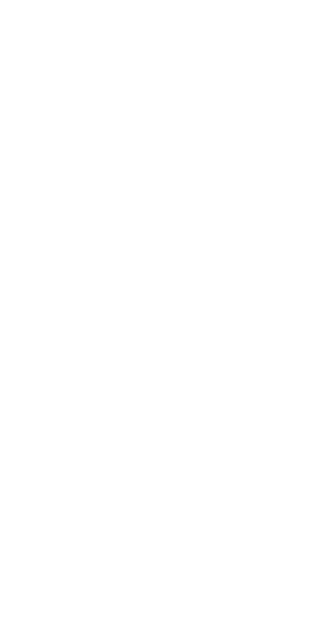 scroll, scrollTop: 0, scrollLeft: 0, axis: both 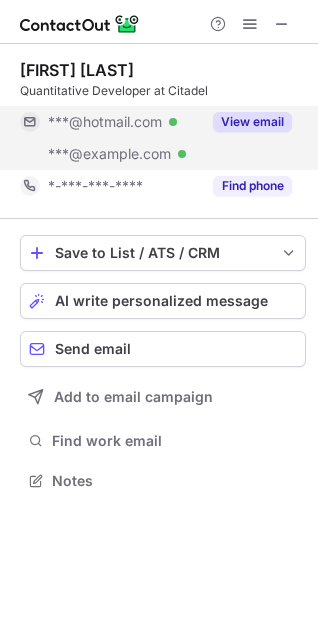 click on "View email" at bounding box center (246, 122) 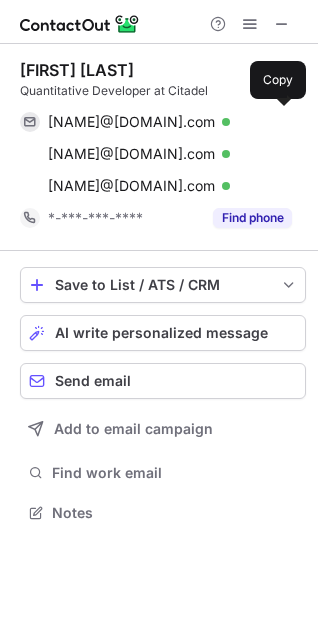 scroll, scrollTop: 10, scrollLeft: 10, axis: both 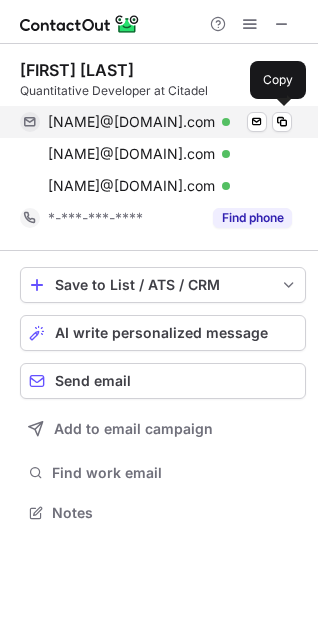 click on "mr_michaelzhao@hotmail.com Verified Send email Copy" at bounding box center [156, 122] 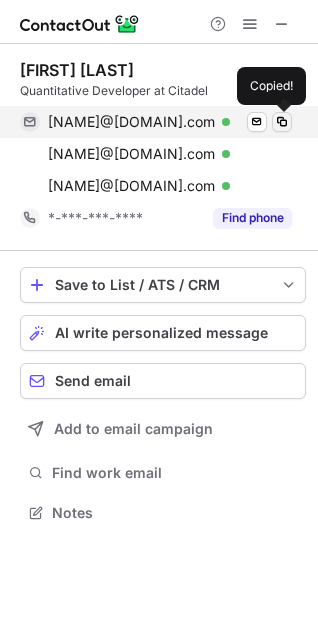 click at bounding box center [282, 122] 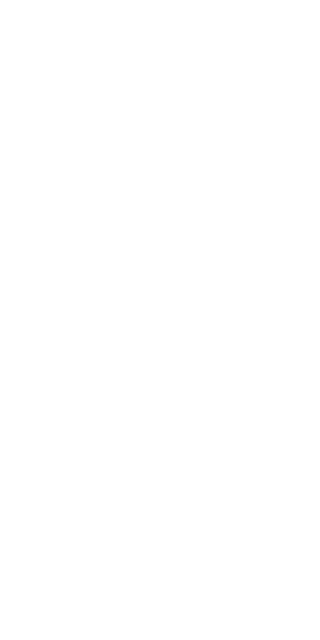 scroll, scrollTop: 0, scrollLeft: 0, axis: both 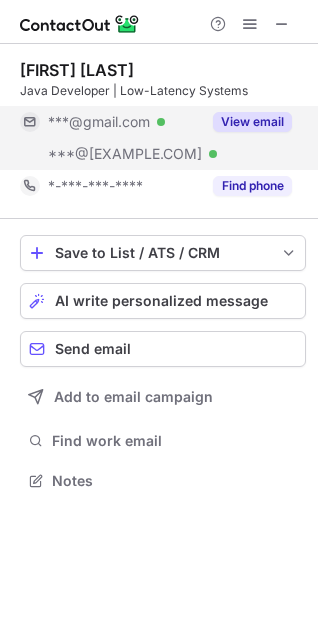 click on "View email" at bounding box center (246, 122) 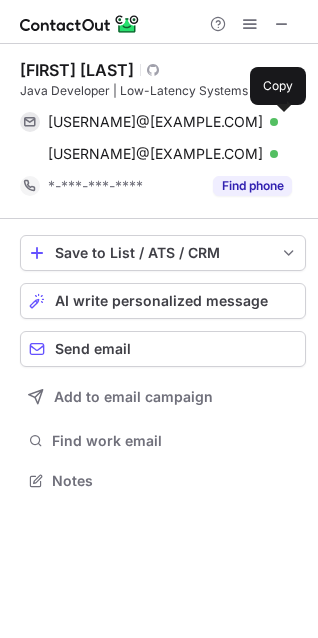 click at bounding box center [282, 122] 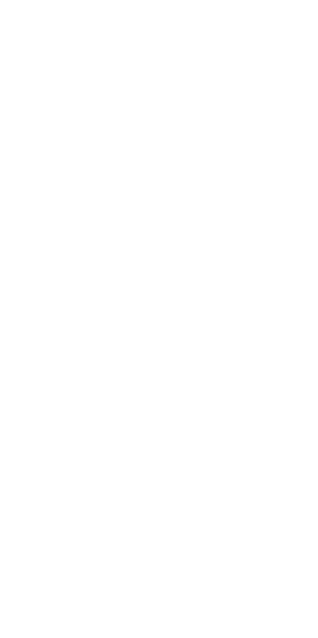 scroll, scrollTop: 0, scrollLeft: 0, axis: both 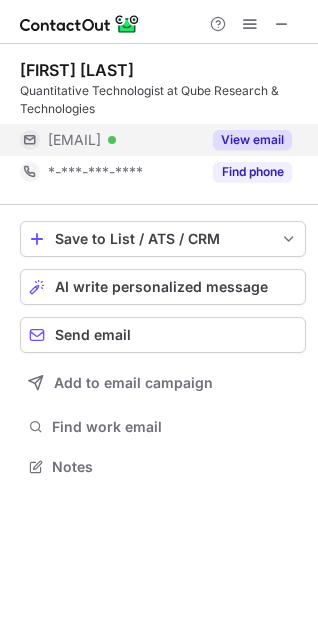 click on "[EMAIL] Verified" at bounding box center [124, 140] 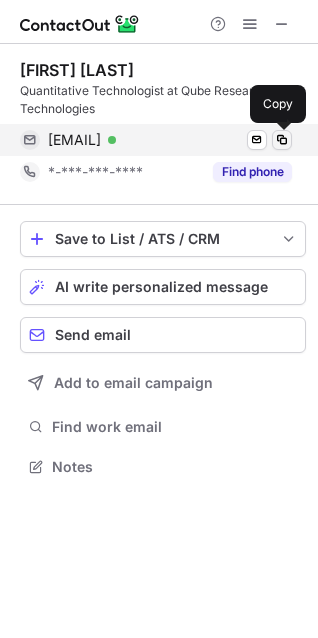 click at bounding box center (282, 140) 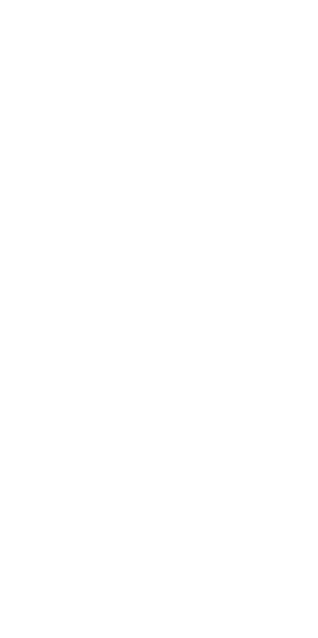 scroll, scrollTop: 0, scrollLeft: 0, axis: both 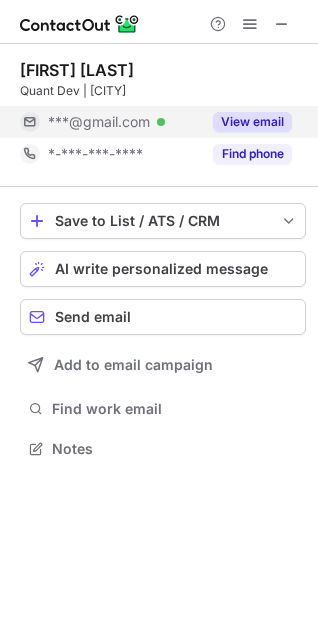 click on "***@gmail.com Verified" at bounding box center (124, 122) 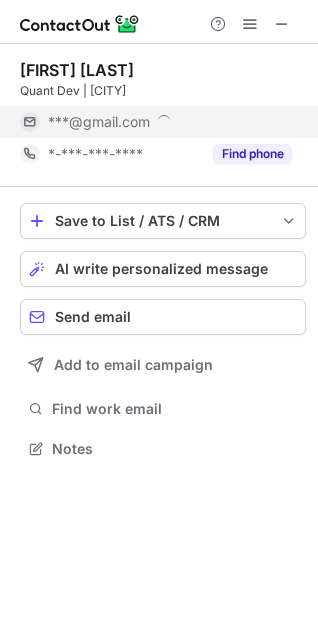 scroll, scrollTop: 10, scrollLeft: 10, axis: both 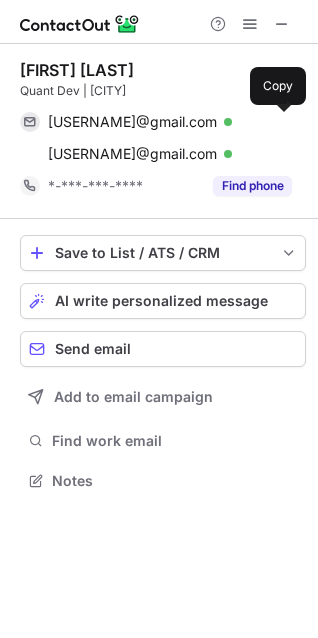 click at bounding box center [282, 122] 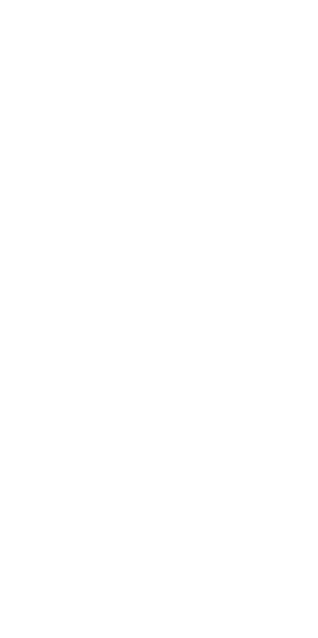 scroll, scrollTop: 0, scrollLeft: 0, axis: both 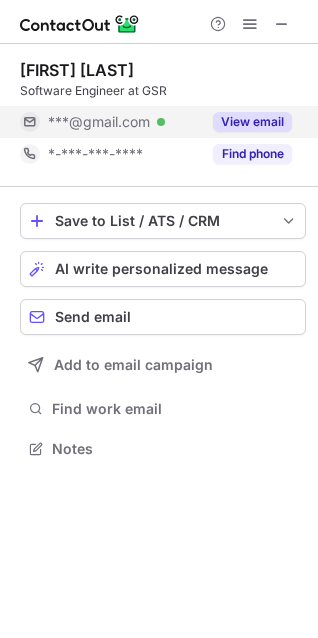 click on "***@gmail.com" at bounding box center [99, 122] 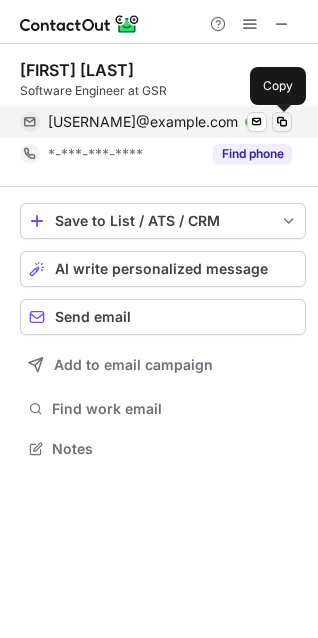 click at bounding box center (282, 122) 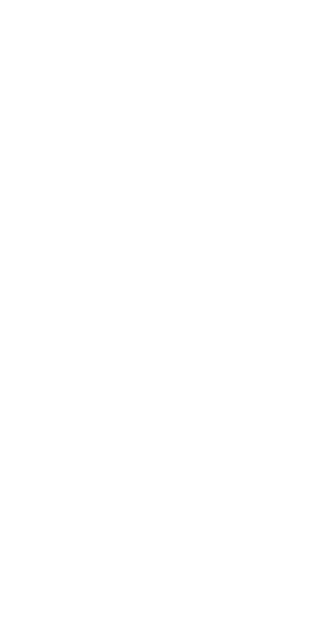 scroll, scrollTop: 0, scrollLeft: 0, axis: both 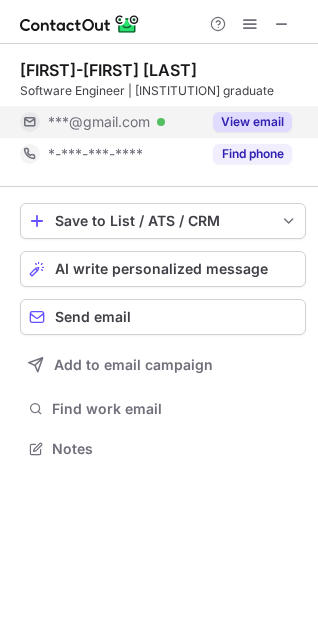click on "***@gmail.com" at bounding box center [99, 122] 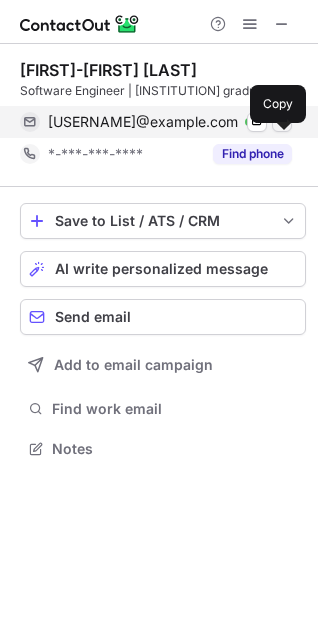 click at bounding box center [282, 122] 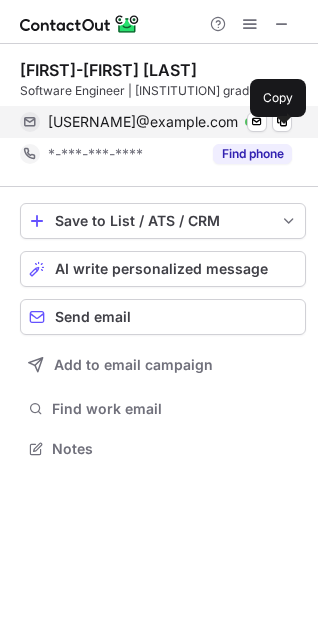 click on "ionutccraciun@gmail.com" at bounding box center [143, 122] 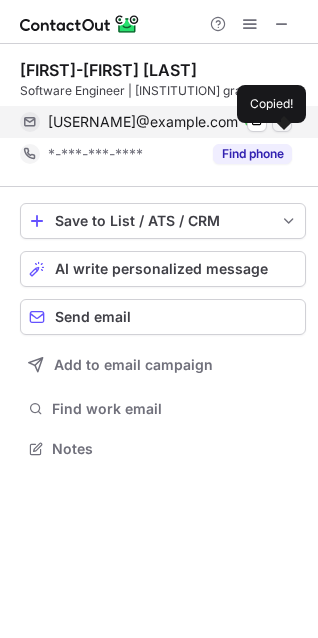 click at bounding box center [282, 122] 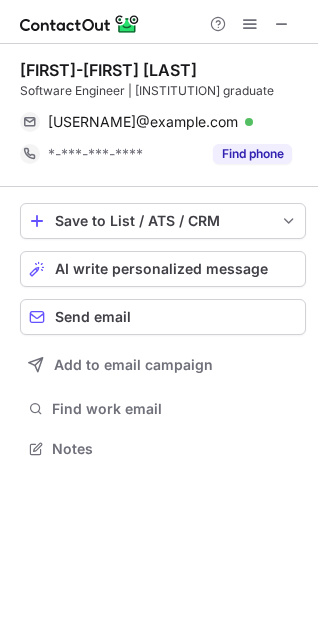 scroll, scrollTop: 453, scrollLeft: 318, axis: both 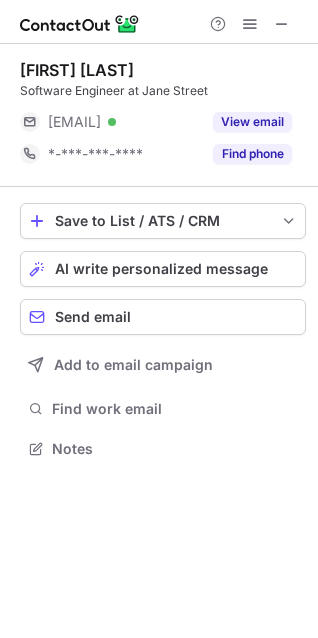 click on "View email" at bounding box center (252, 122) 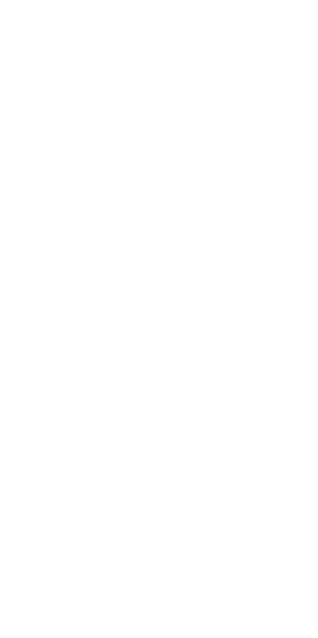 scroll, scrollTop: 0, scrollLeft: 0, axis: both 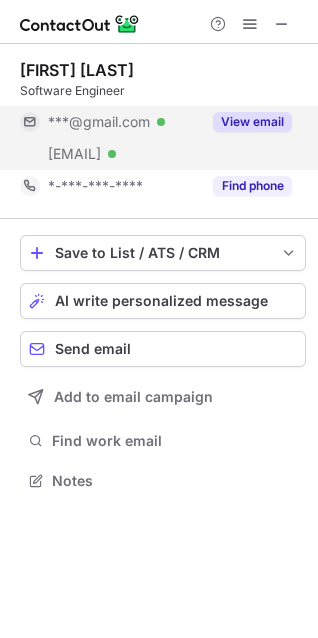 click on "***@gmail.com" at bounding box center [99, 122] 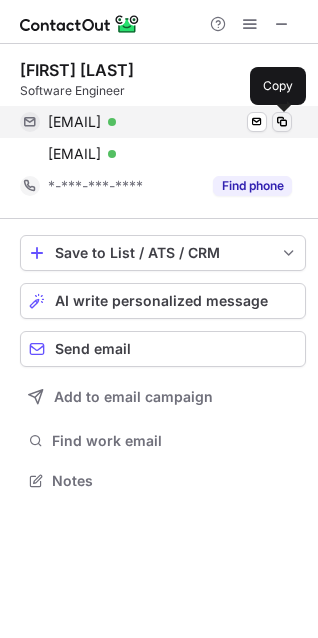 click at bounding box center [282, 122] 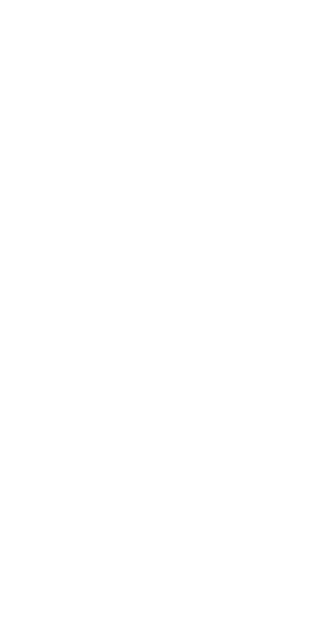 scroll, scrollTop: 0, scrollLeft: 0, axis: both 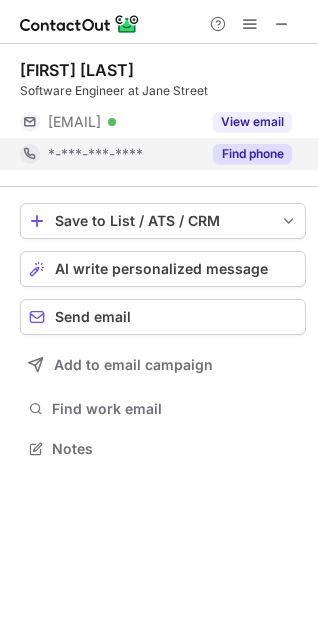 click on "*-***-***-****" at bounding box center (110, 154) 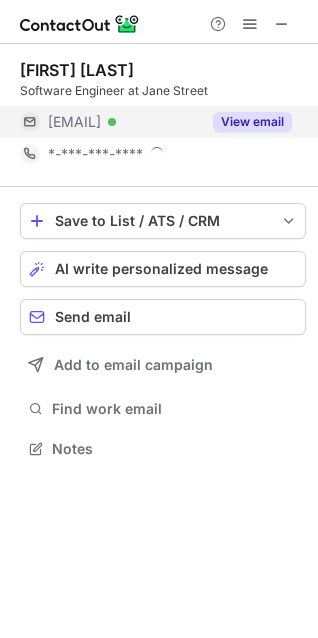 click on "[EMAIL]" at bounding box center (74, 122) 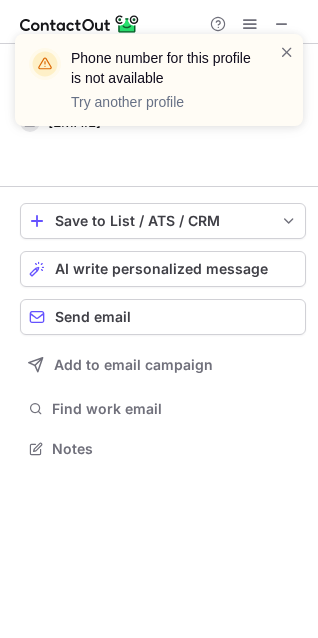 scroll, scrollTop: 403, scrollLeft: 318, axis: both 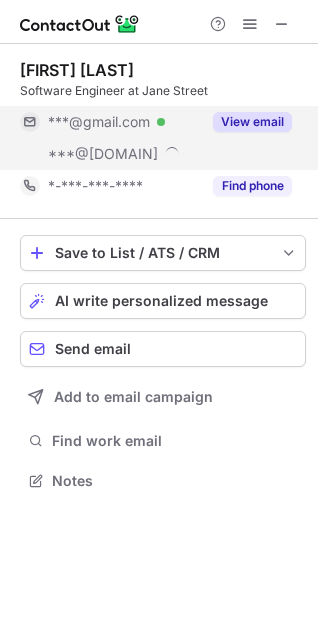 click on "***@gmail.com Verified" at bounding box center [124, 122] 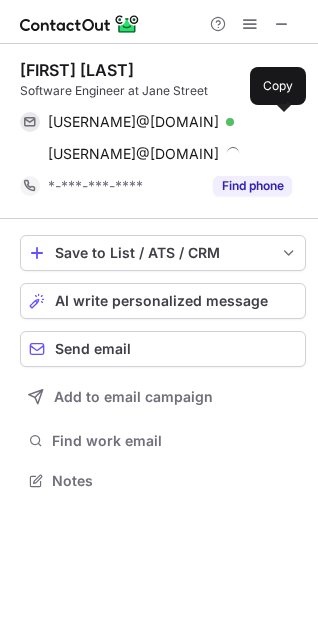 drag, startPoint x: 262, startPoint y: 123, endPoint x: 280, endPoint y: 123, distance: 18 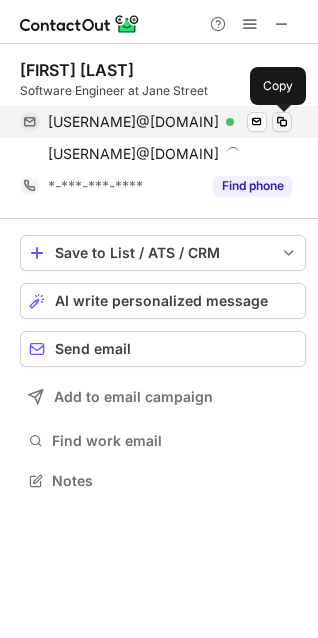 click at bounding box center [282, 122] 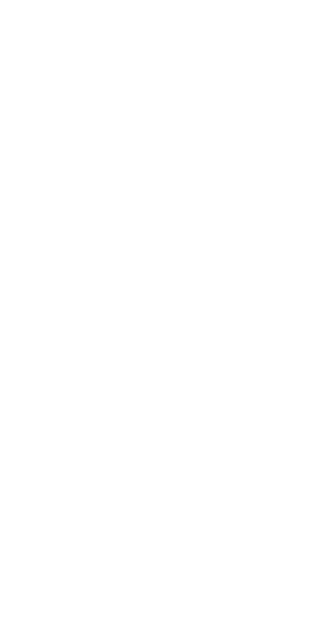 scroll, scrollTop: 0, scrollLeft: 0, axis: both 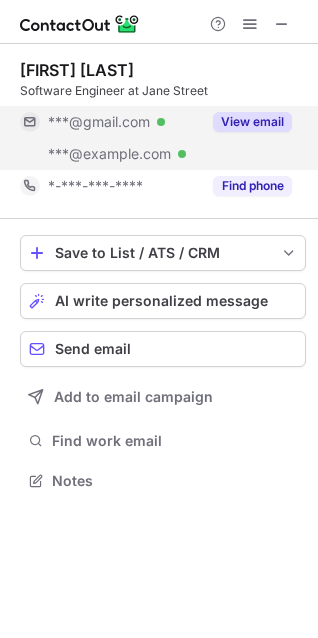 click on "***@gmail.com Verified" at bounding box center [124, 122] 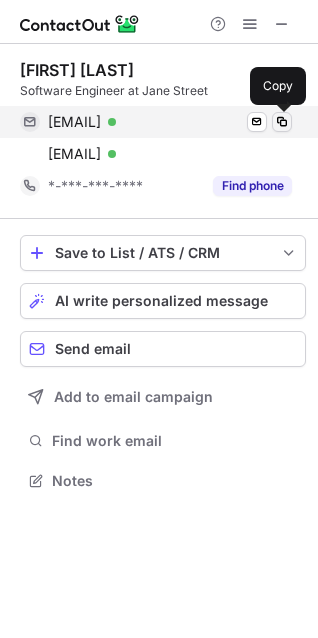 click at bounding box center (282, 122) 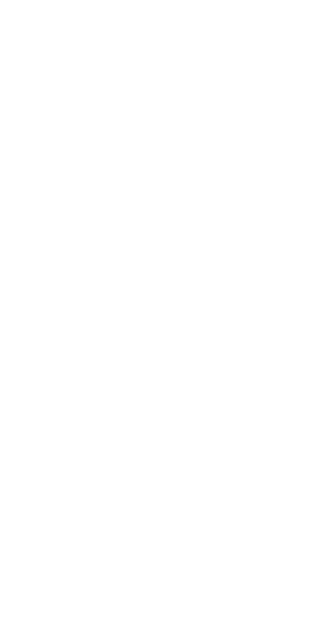 scroll, scrollTop: 0, scrollLeft: 0, axis: both 